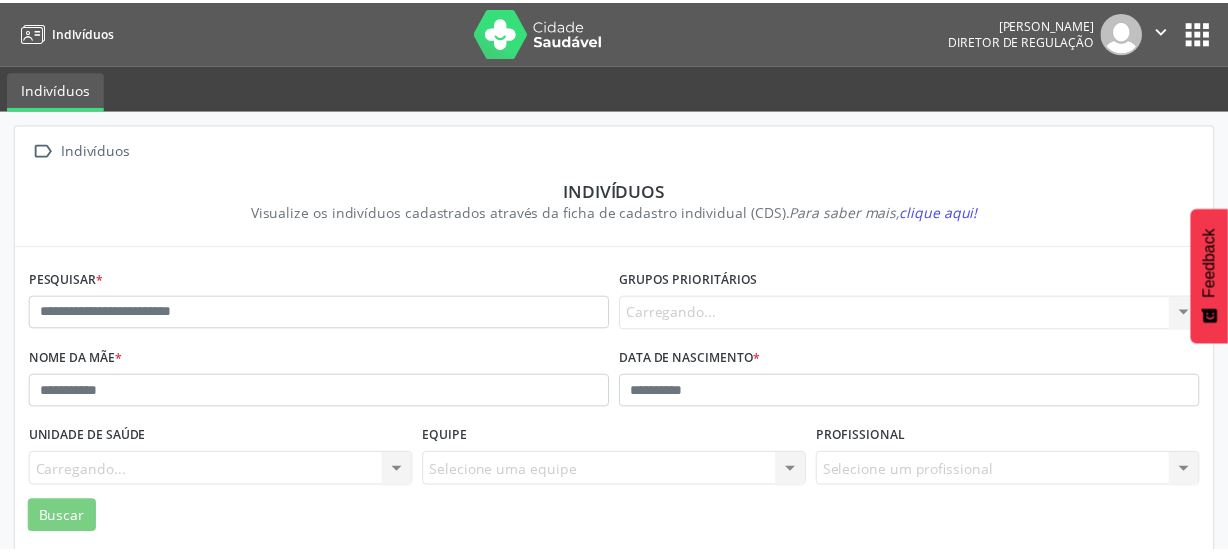 scroll, scrollTop: 0, scrollLeft: 0, axis: both 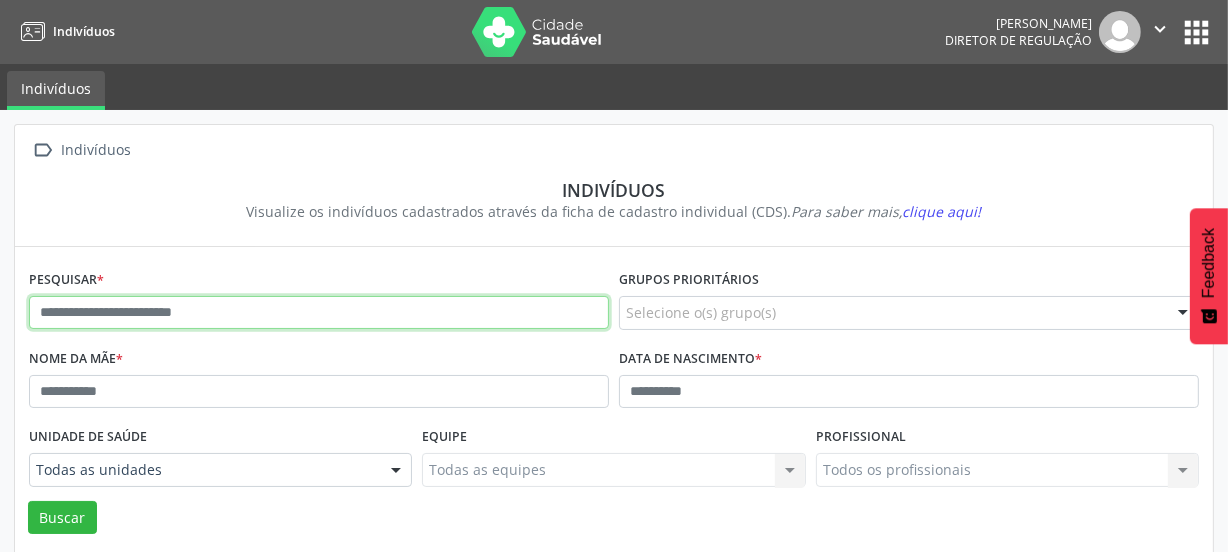 click at bounding box center (319, 313) 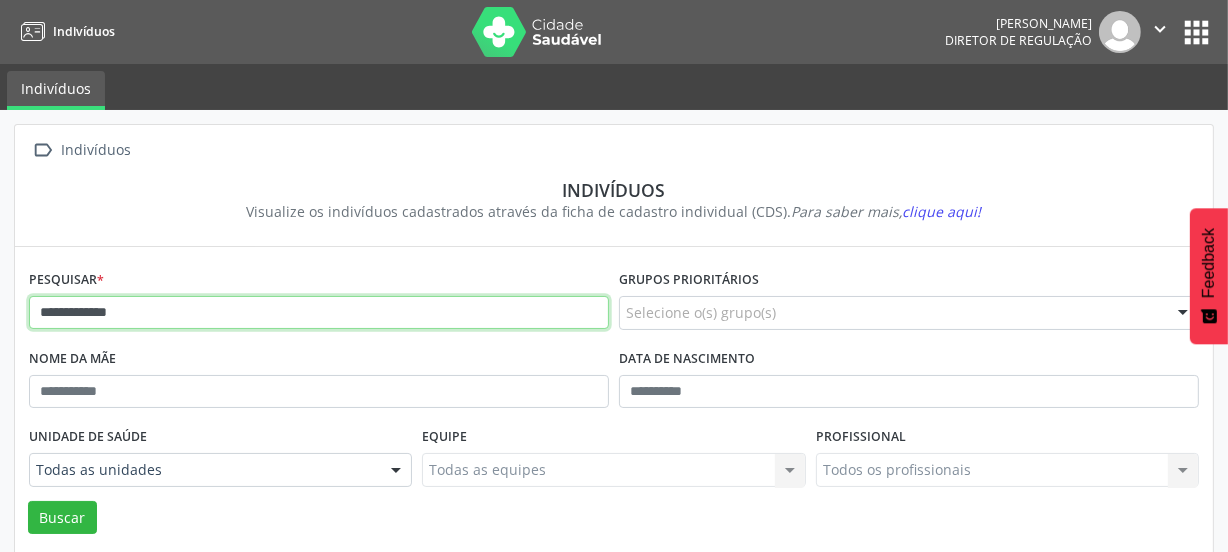 type on "**********" 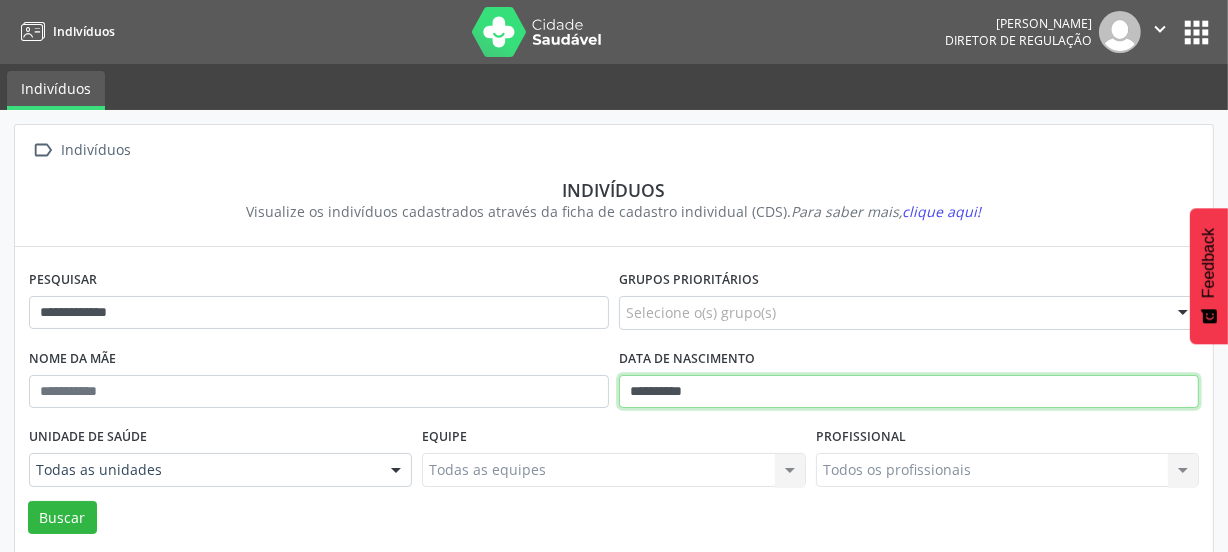 type on "**********" 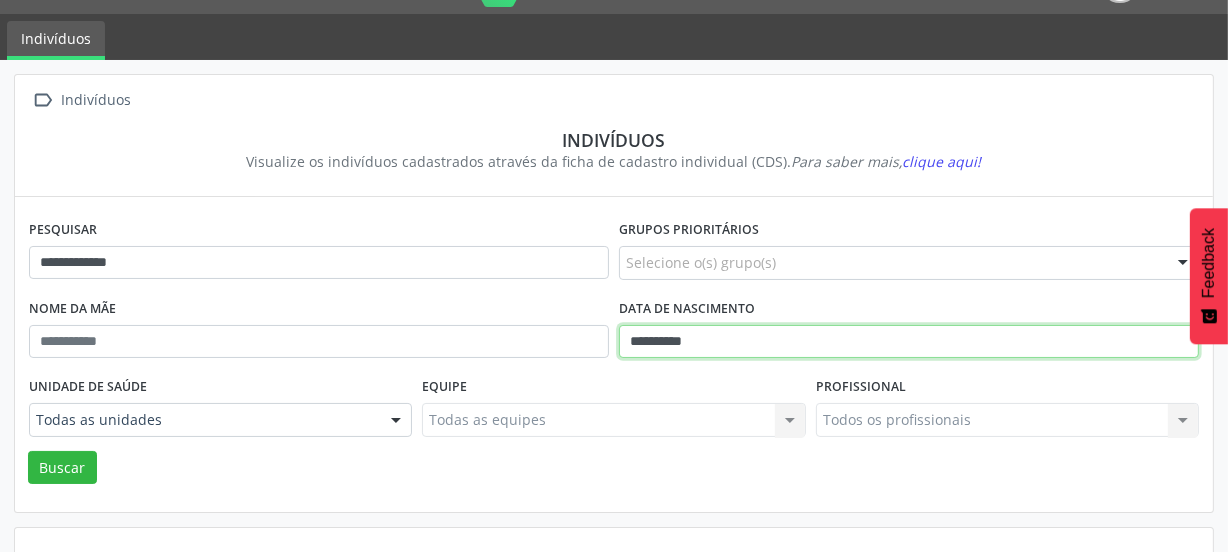 scroll, scrollTop: 146, scrollLeft: 0, axis: vertical 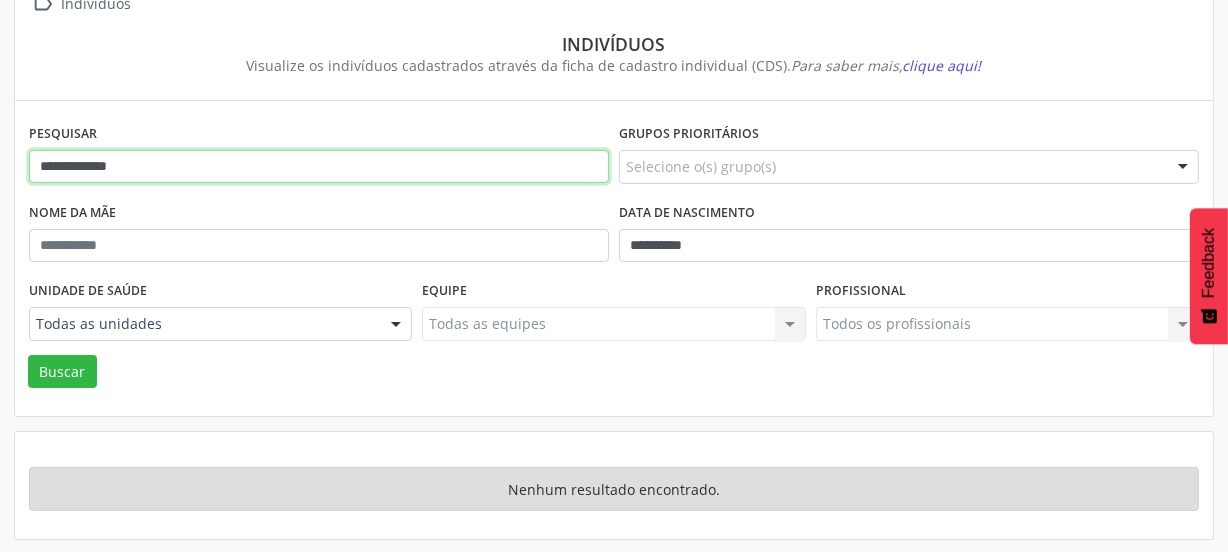 click on "**********" at bounding box center (319, 167) 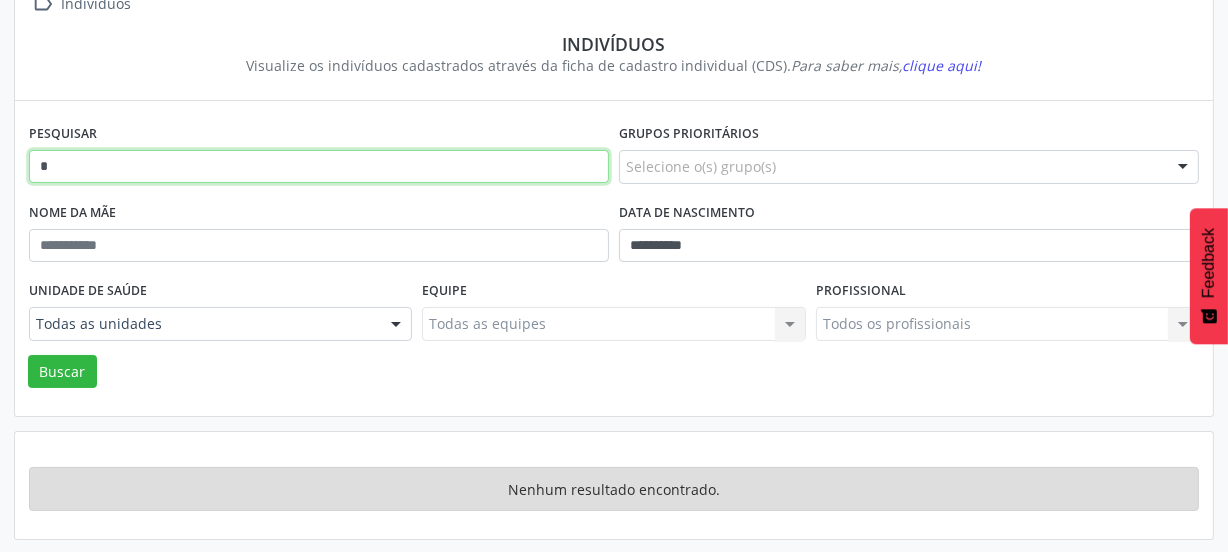 type on "*" 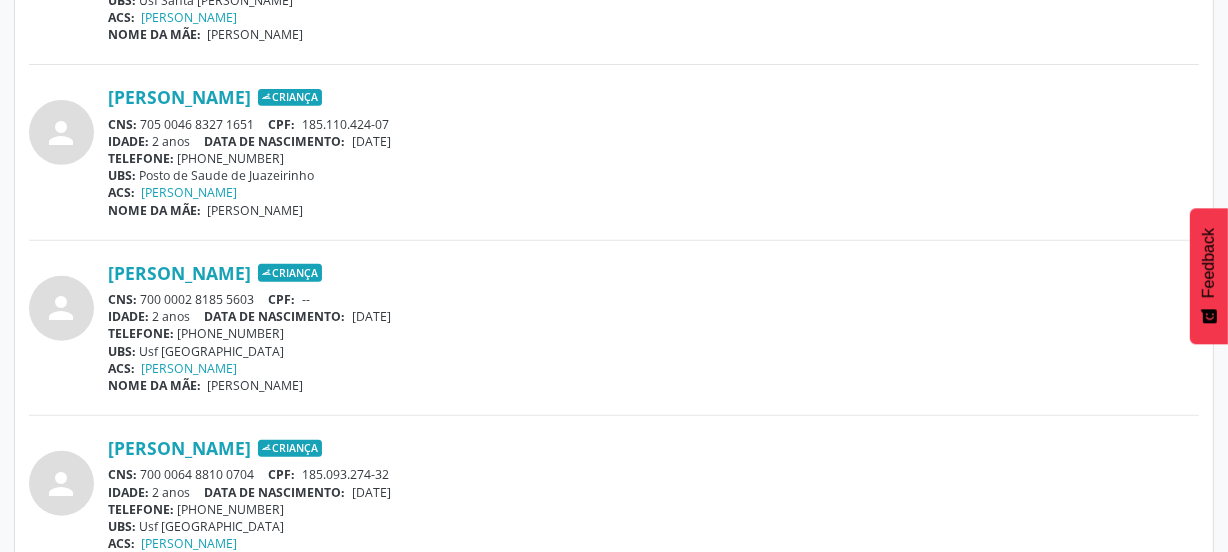 scroll, scrollTop: 788, scrollLeft: 0, axis: vertical 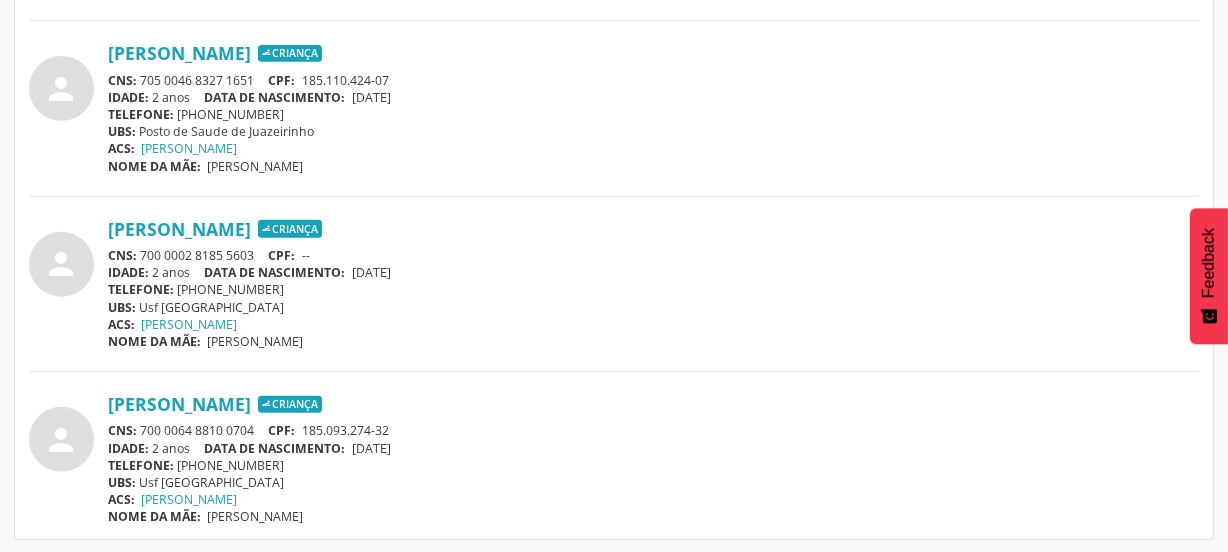 drag, startPoint x: 143, startPoint y: 423, endPoint x: 257, endPoint y: 424, distance: 114.00439 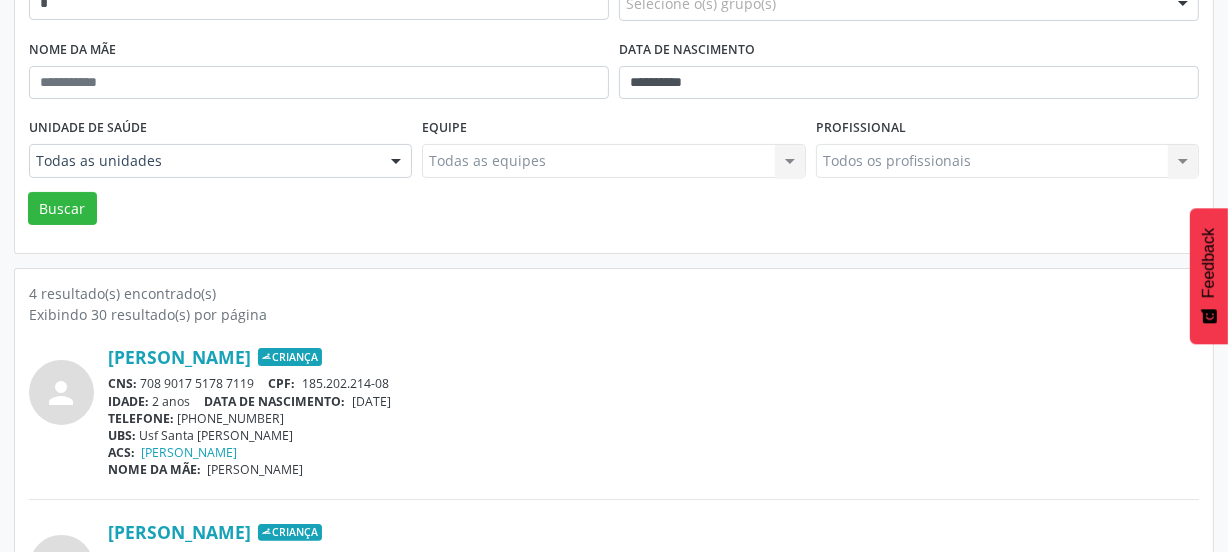 scroll, scrollTop: 151, scrollLeft: 0, axis: vertical 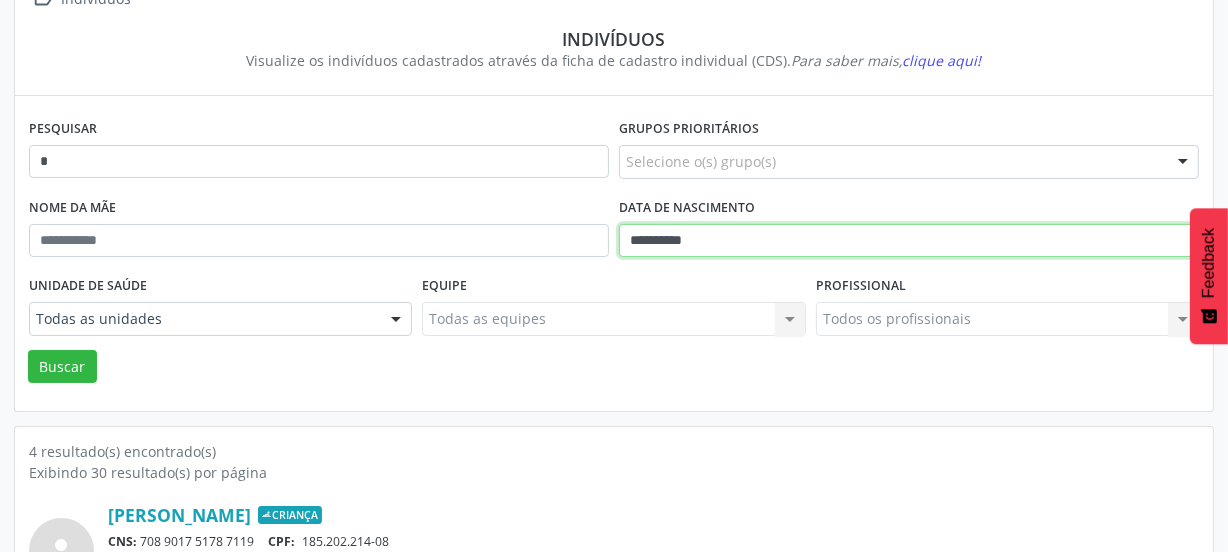 click on "**********" at bounding box center [909, 241] 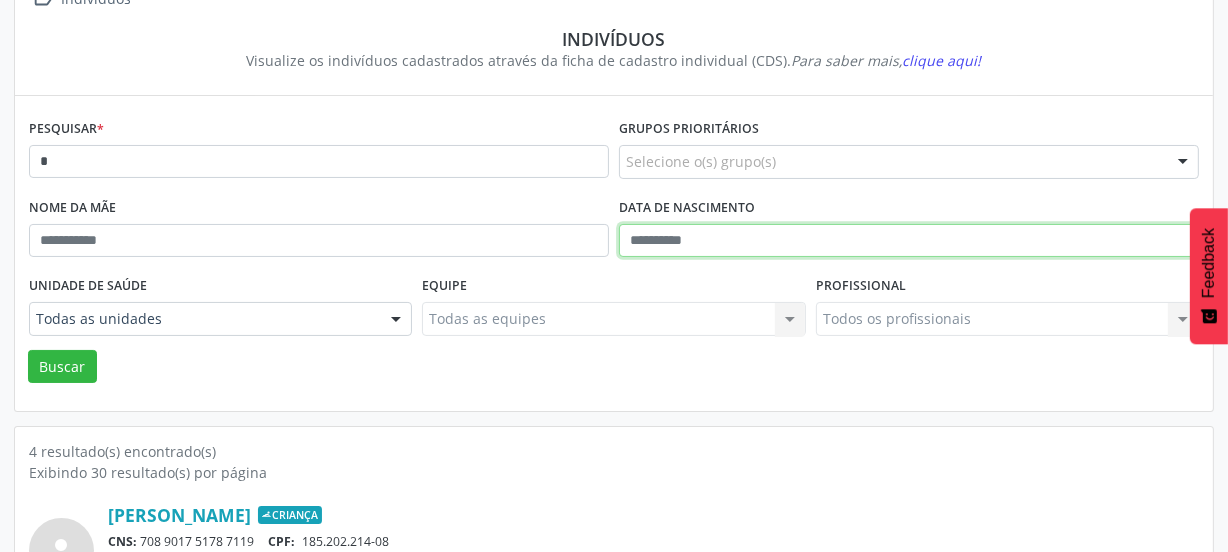type 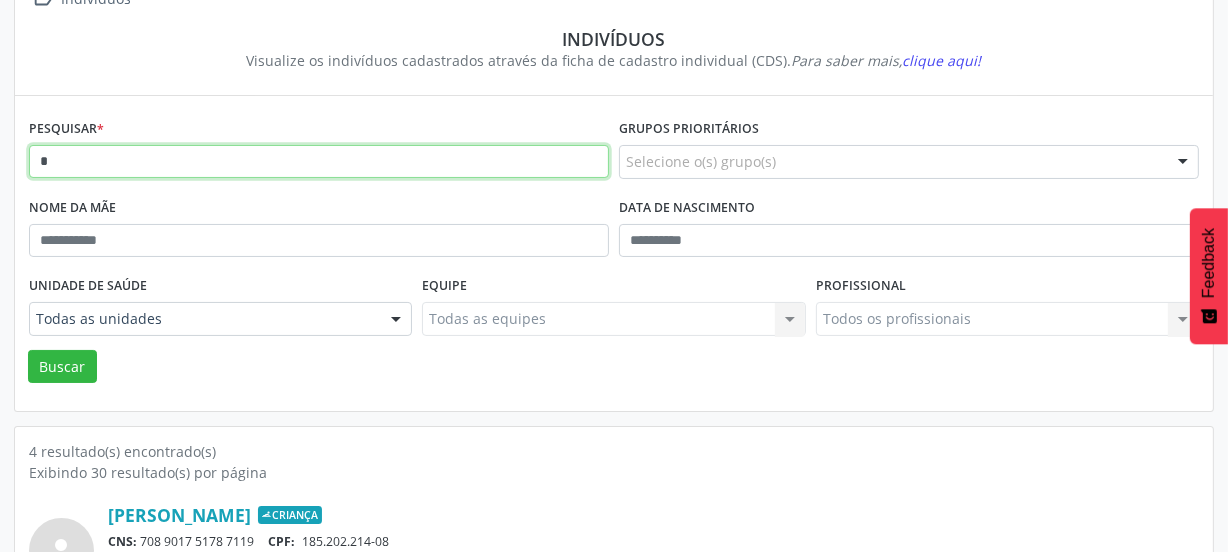 click on "*" at bounding box center (319, 162) 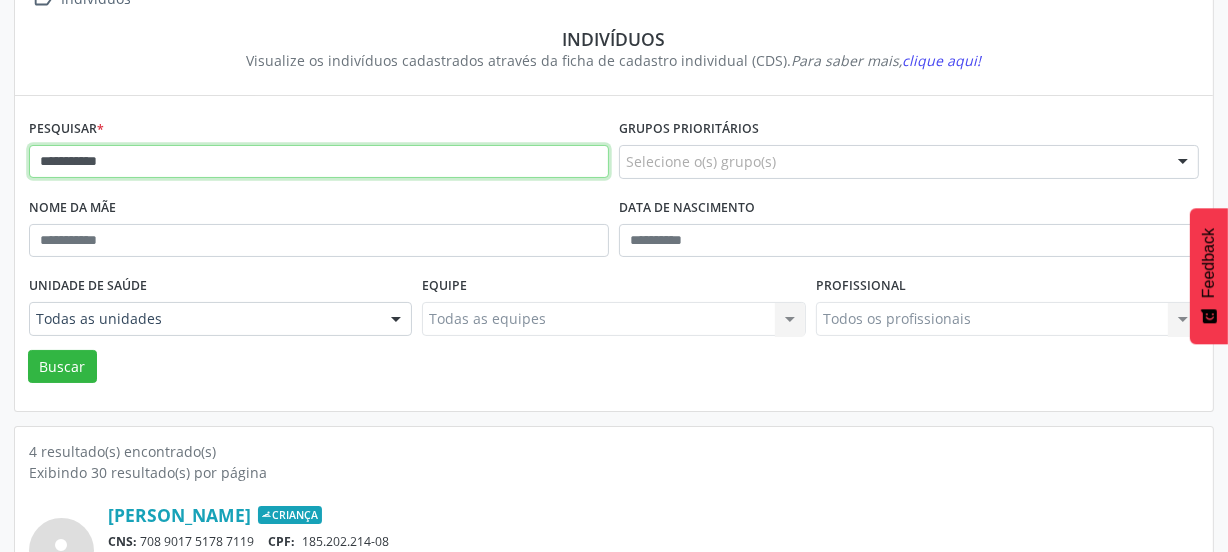 type on "**********" 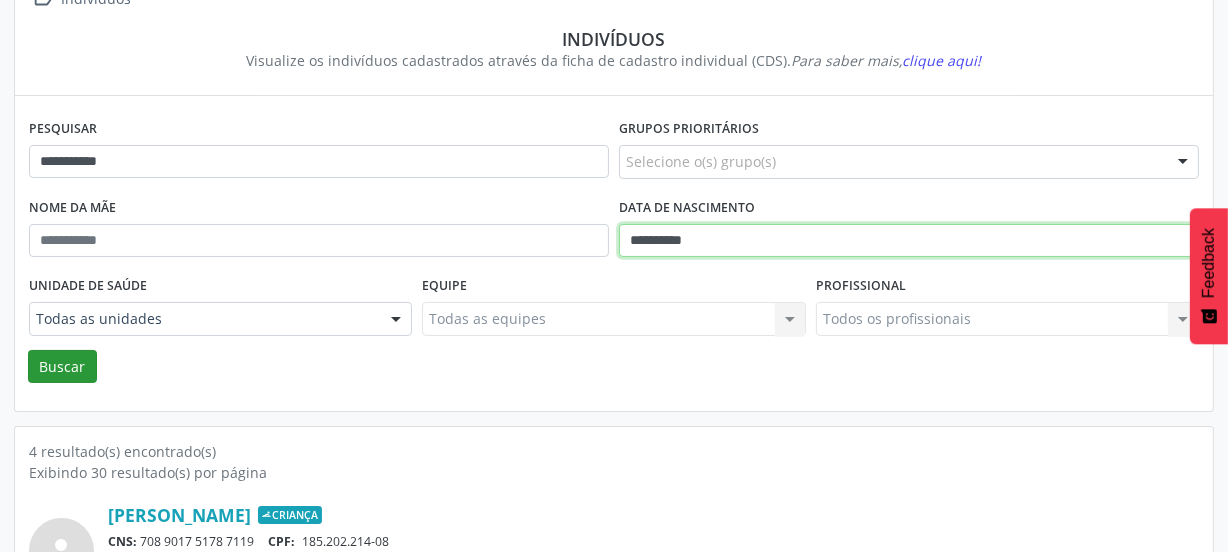 type on "**********" 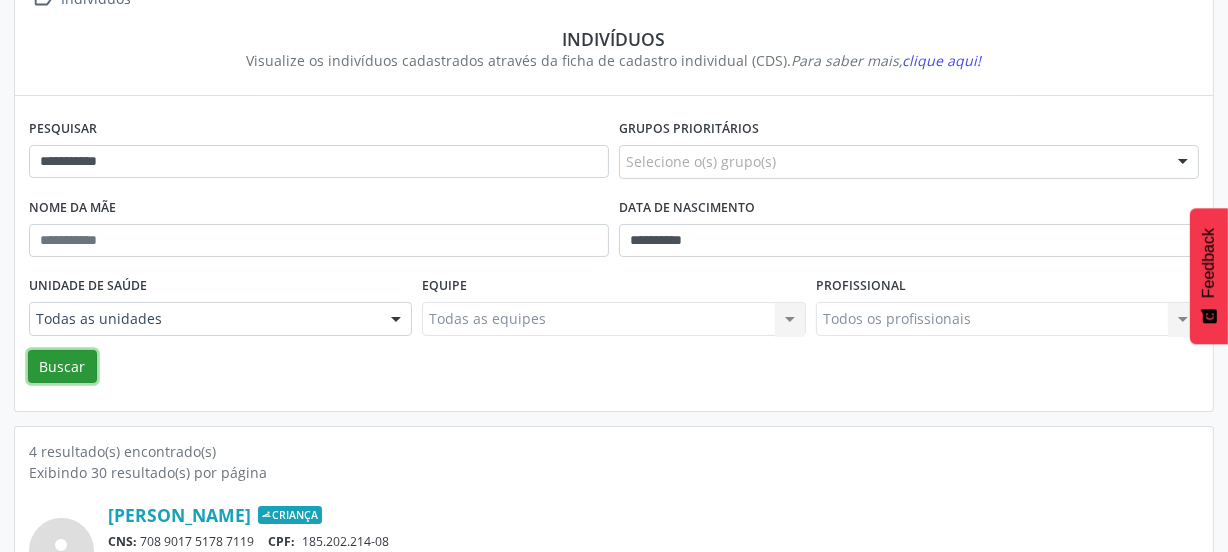 click on "Buscar" at bounding box center (62, 367) 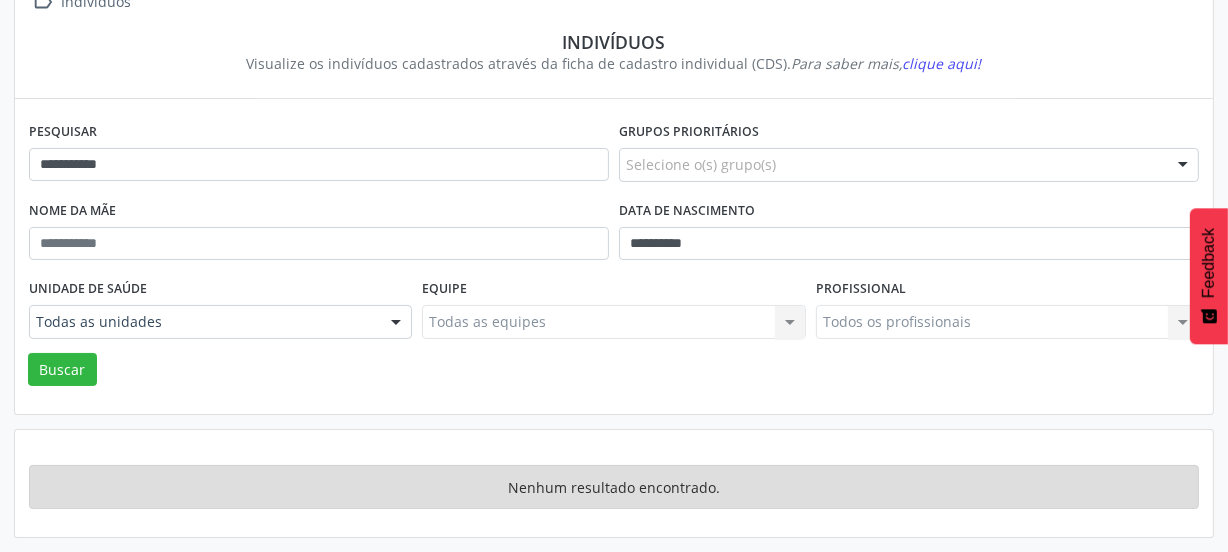 scroll, scrollTop: 146, scrollLeft: 0, axis: vertical 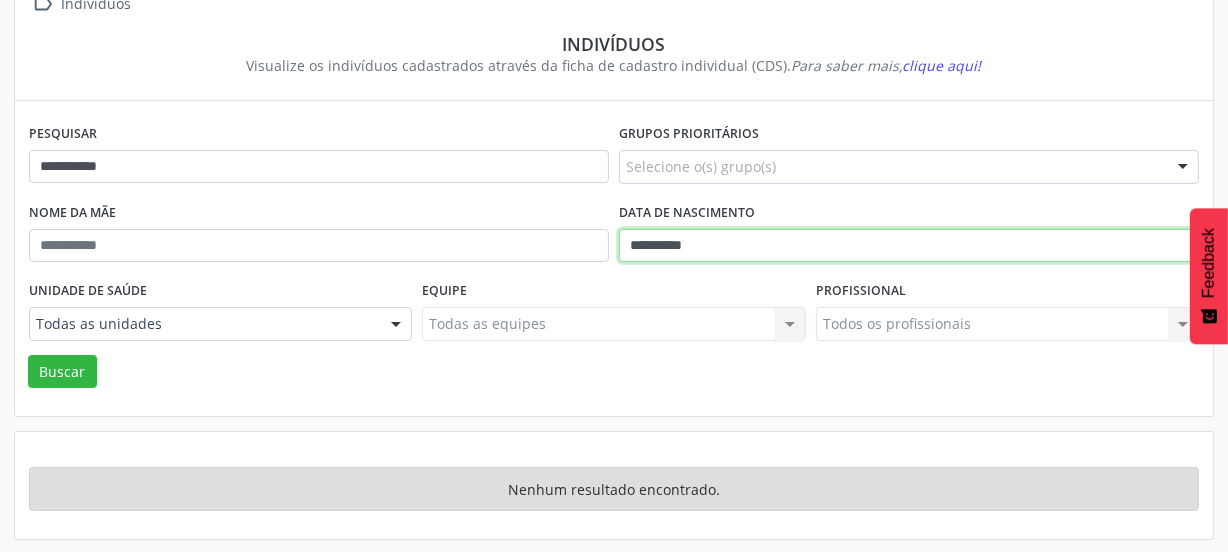 click on "**********" at bounding box center [909, 246] 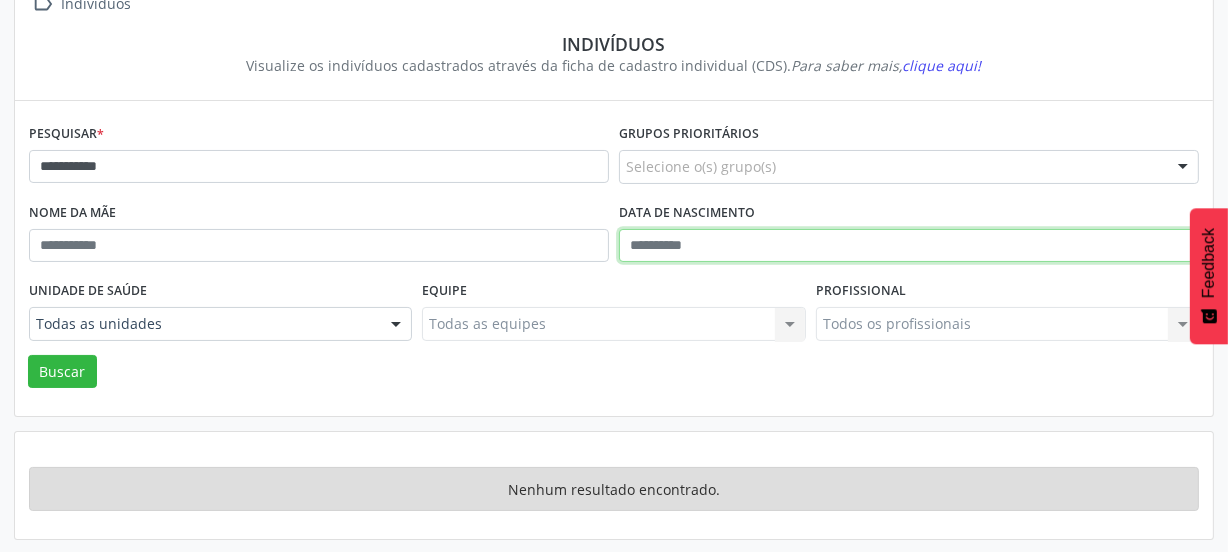 type 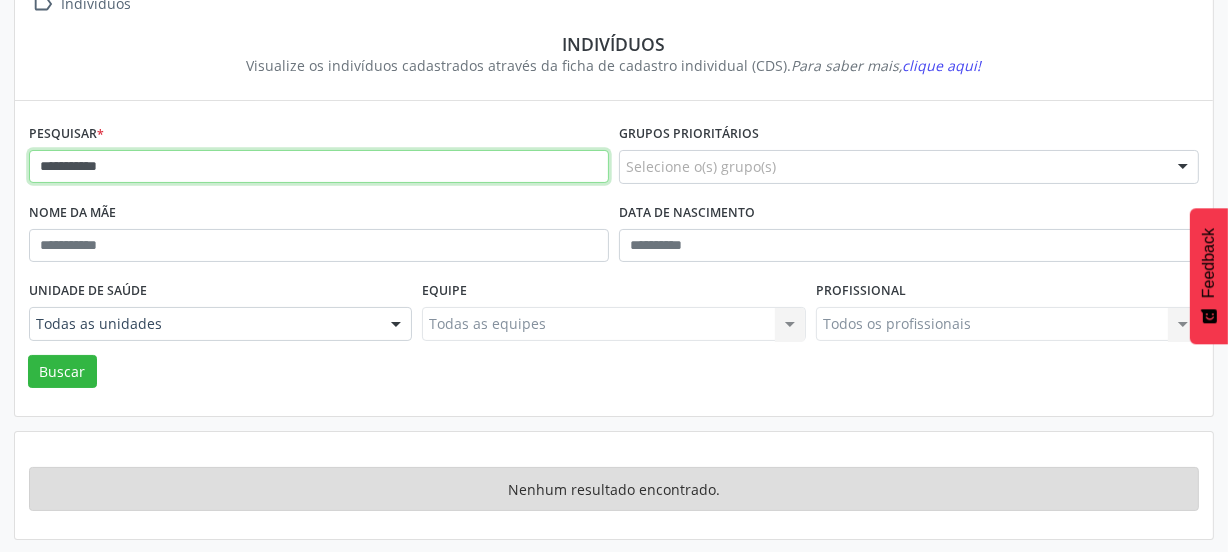 click on "**********" at bounding box center [319, 167] 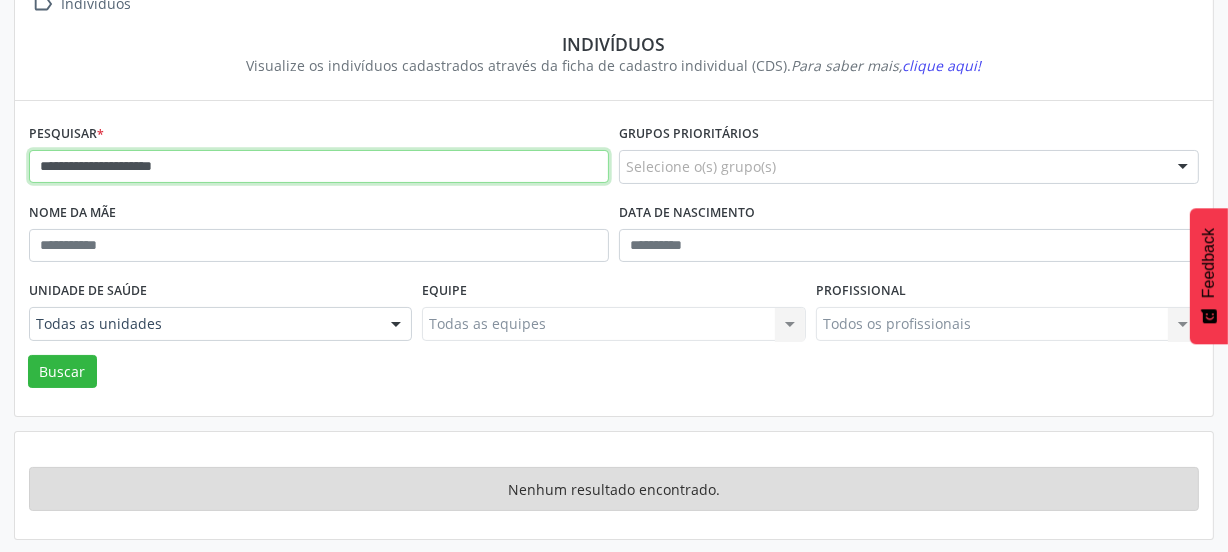 type on "**********" 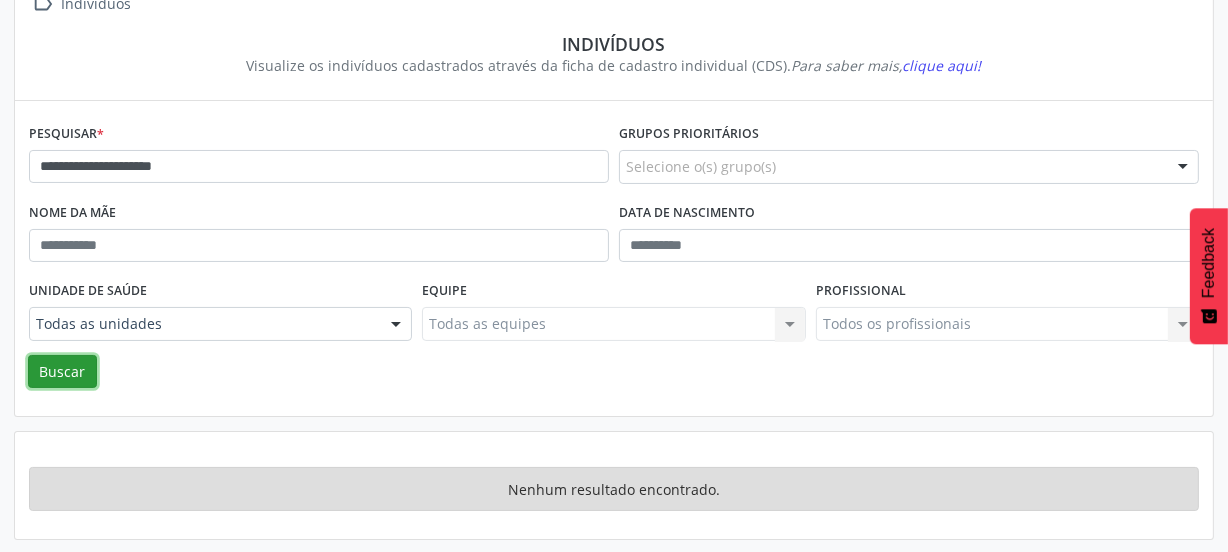 click on "**********" at bounding box center [614, 260] 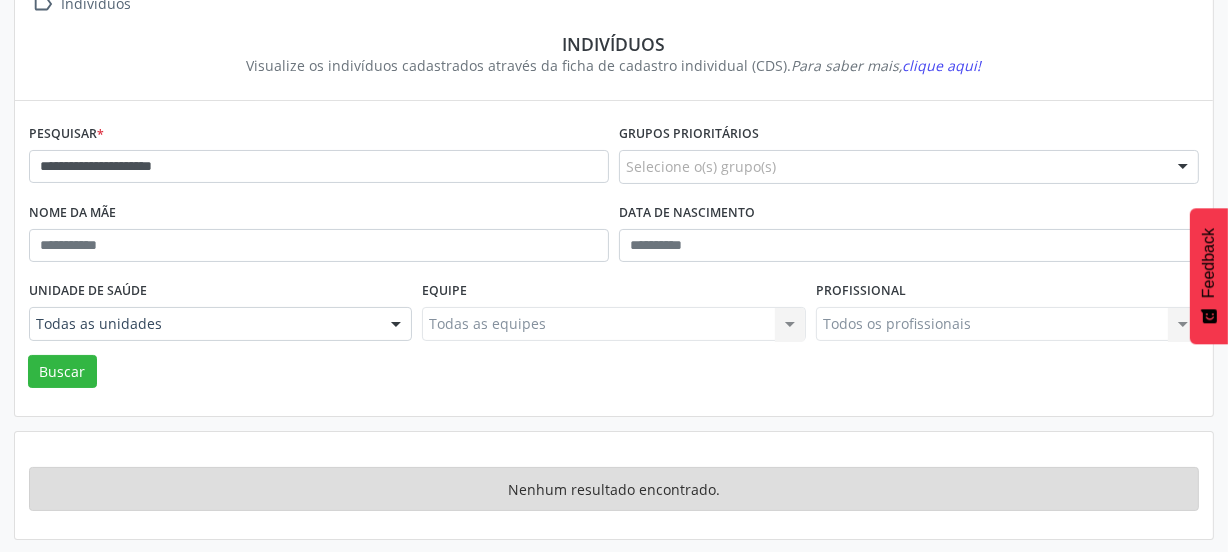 click on "Buscar" at bounding box center (614, 372) 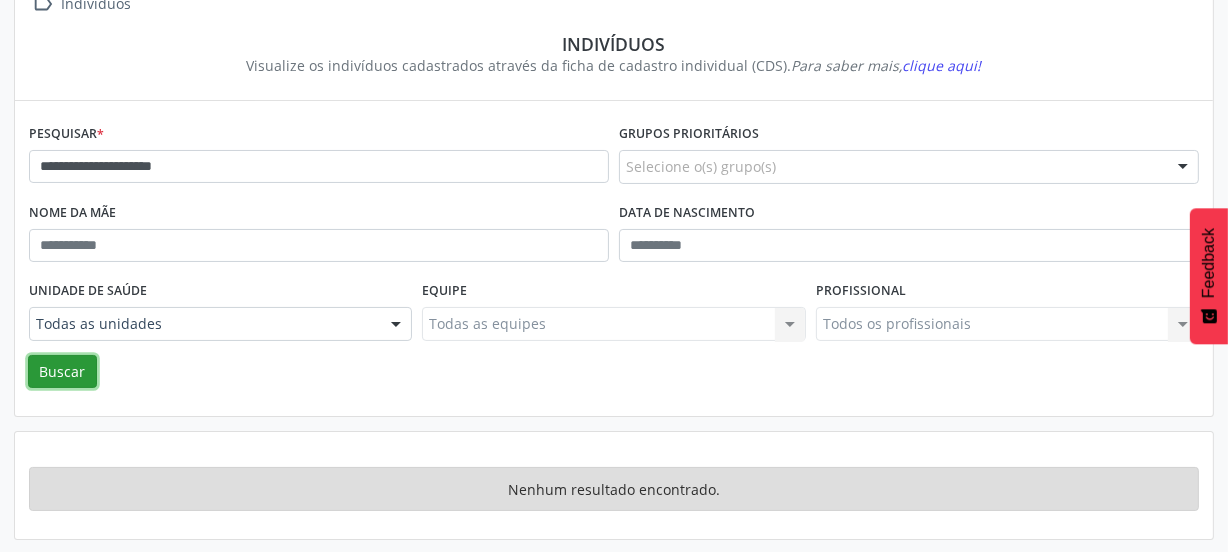click on "Buscar" at bounding box center [62, 372] 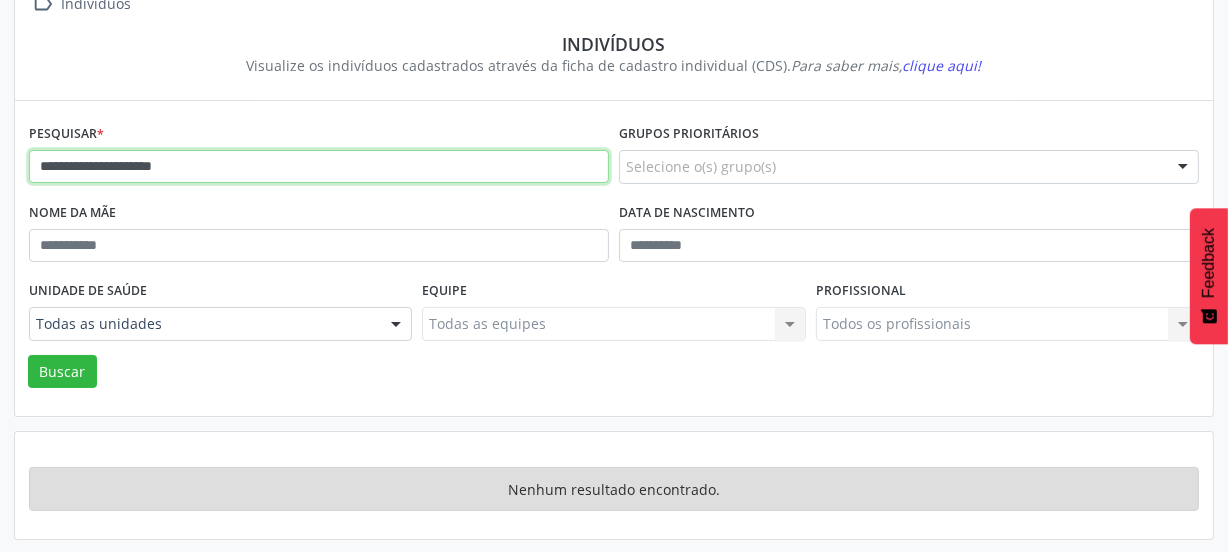 click on "**********" at bounding box center [319, 167] 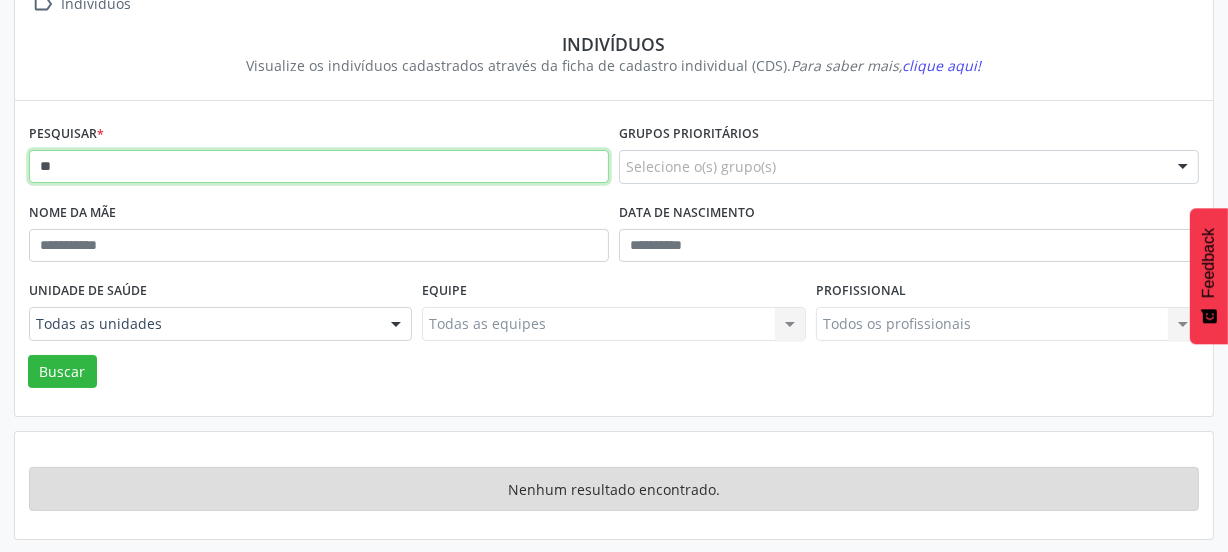 type on "**" 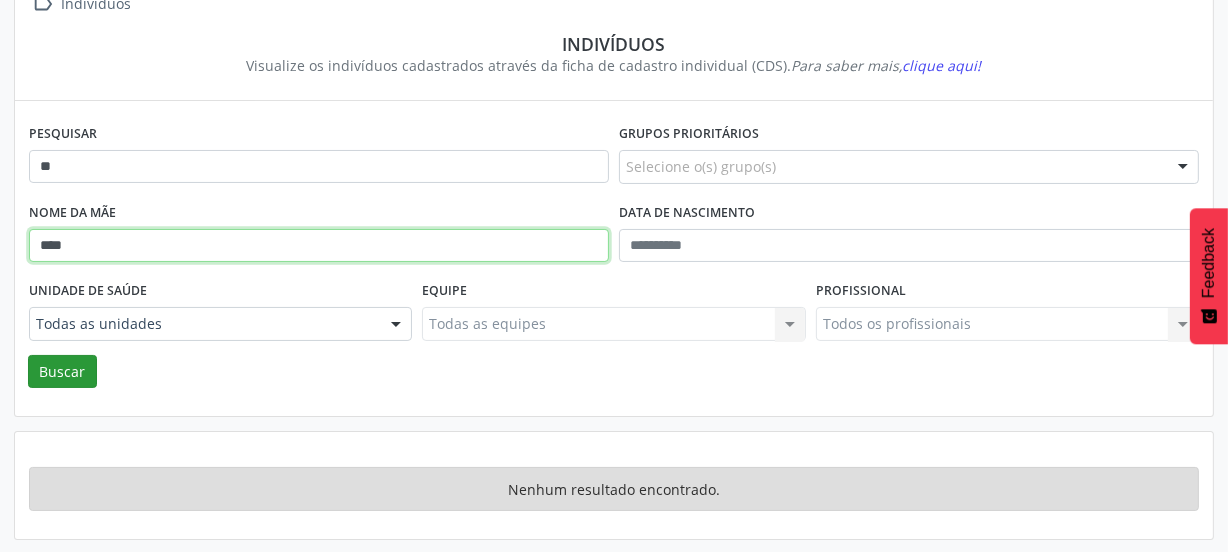 type on "****" 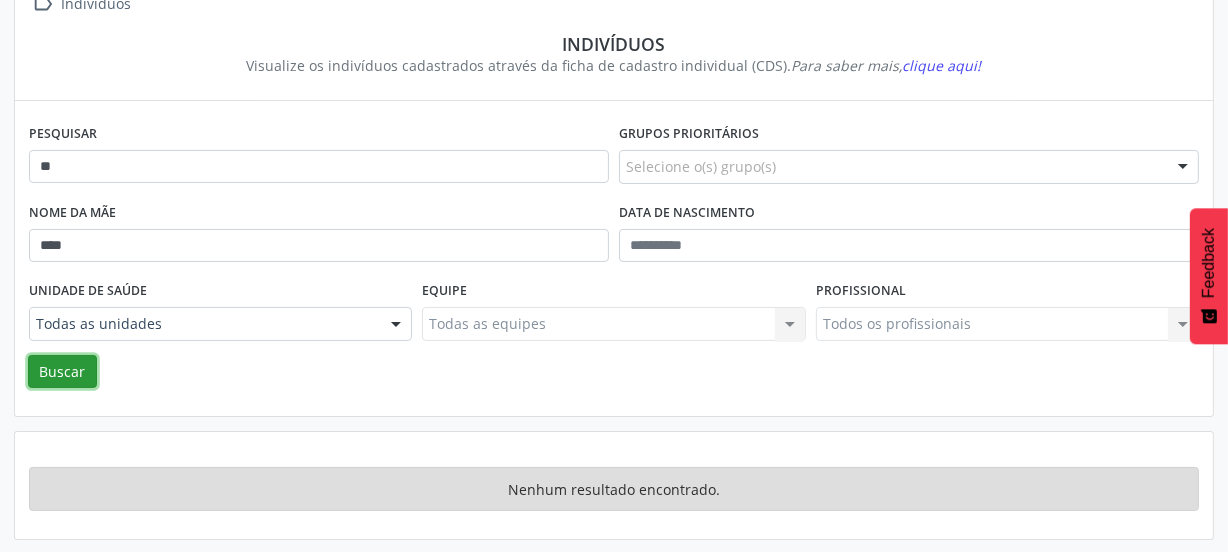 click on "Buscar" at bounding box center (62, 372) 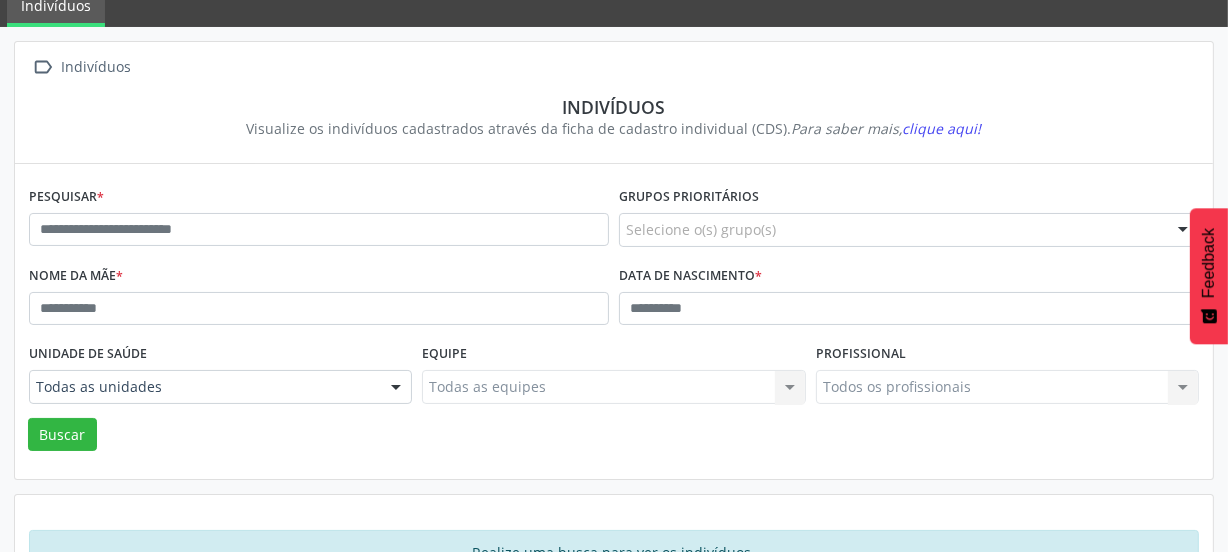scroll, scrollTop: 51, scrollLeft: 0, axis: vertical 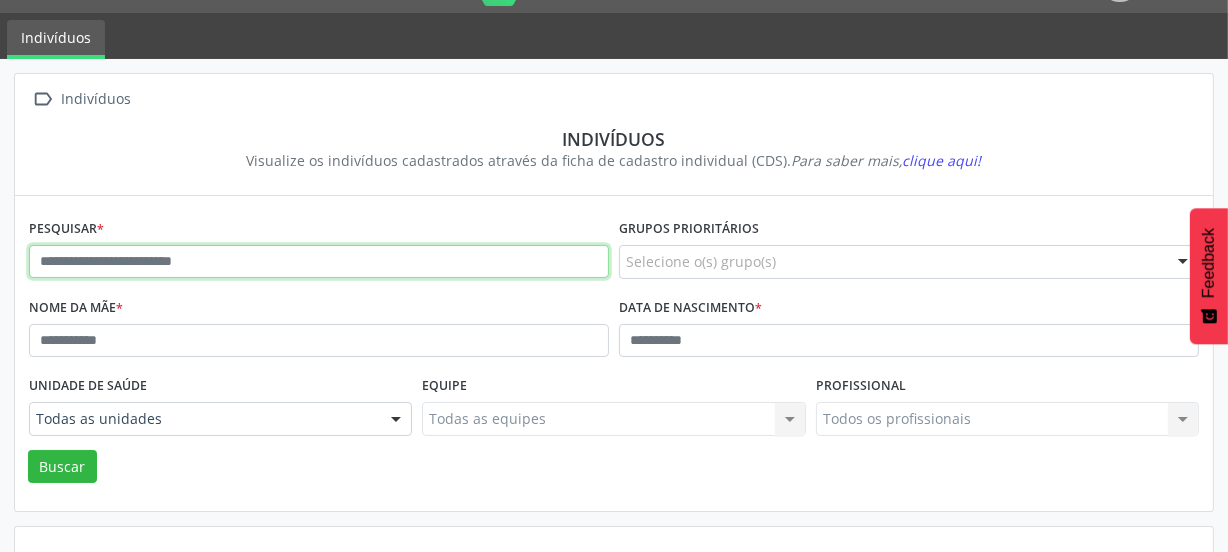 click at bounding box center [319, 262] 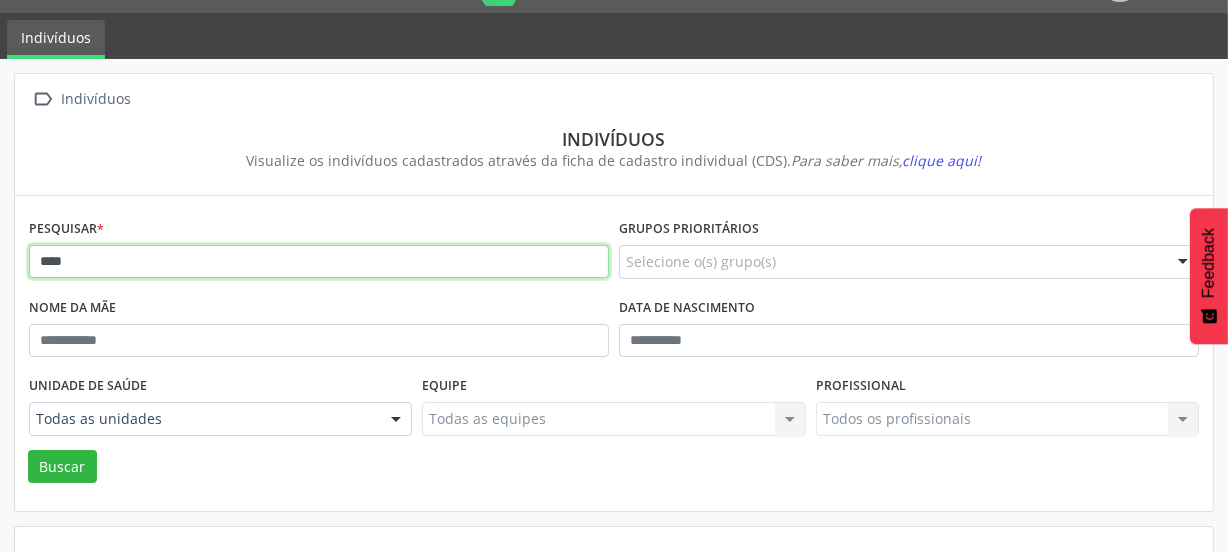 type on "****" 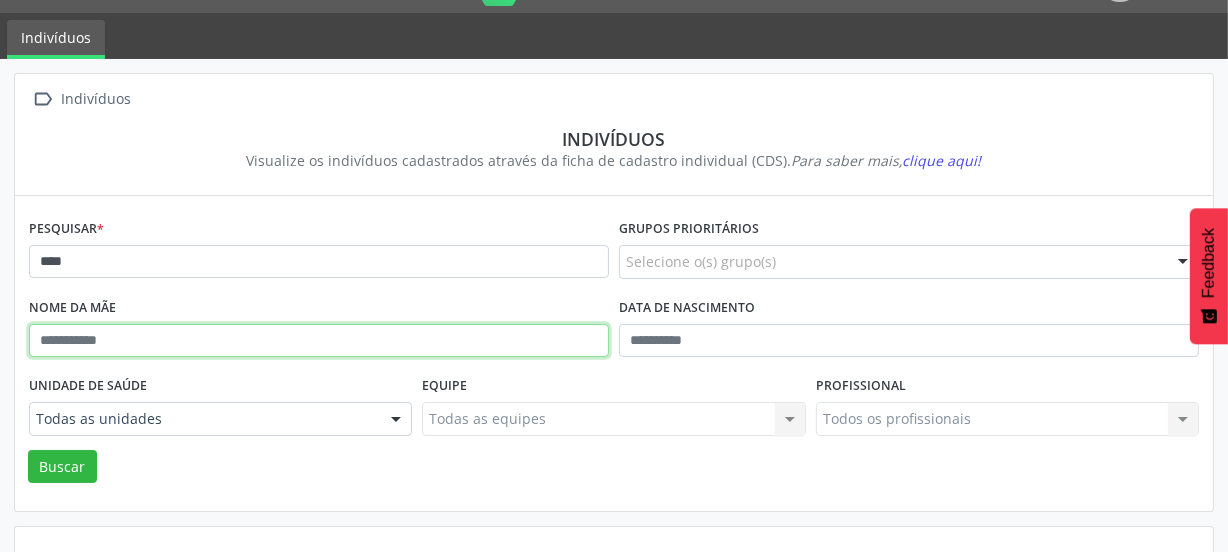 click at bounding box center [319, 341] 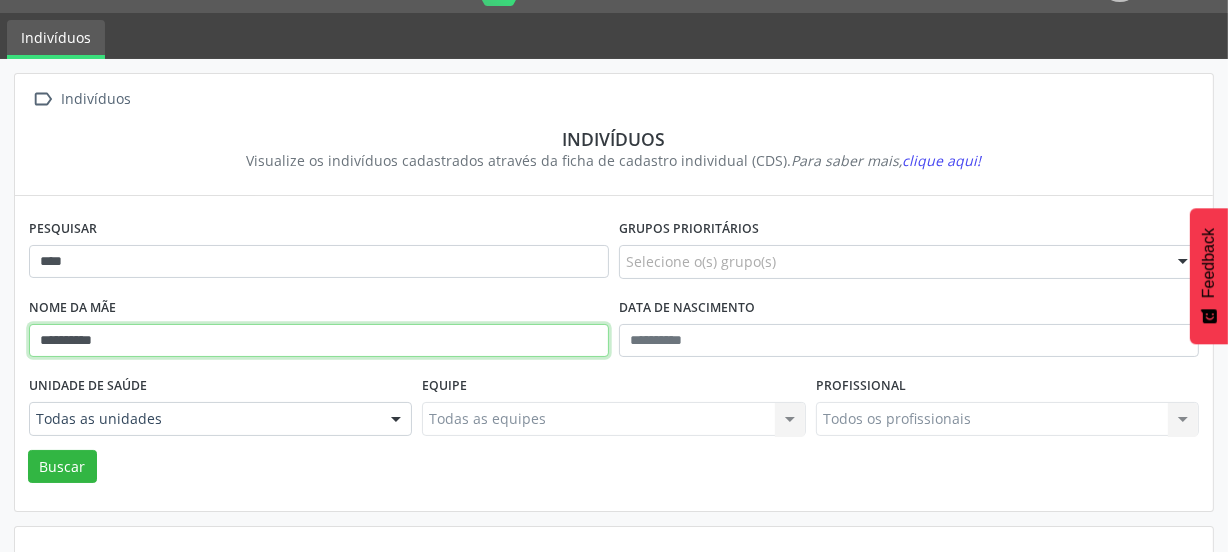 type on "*********" 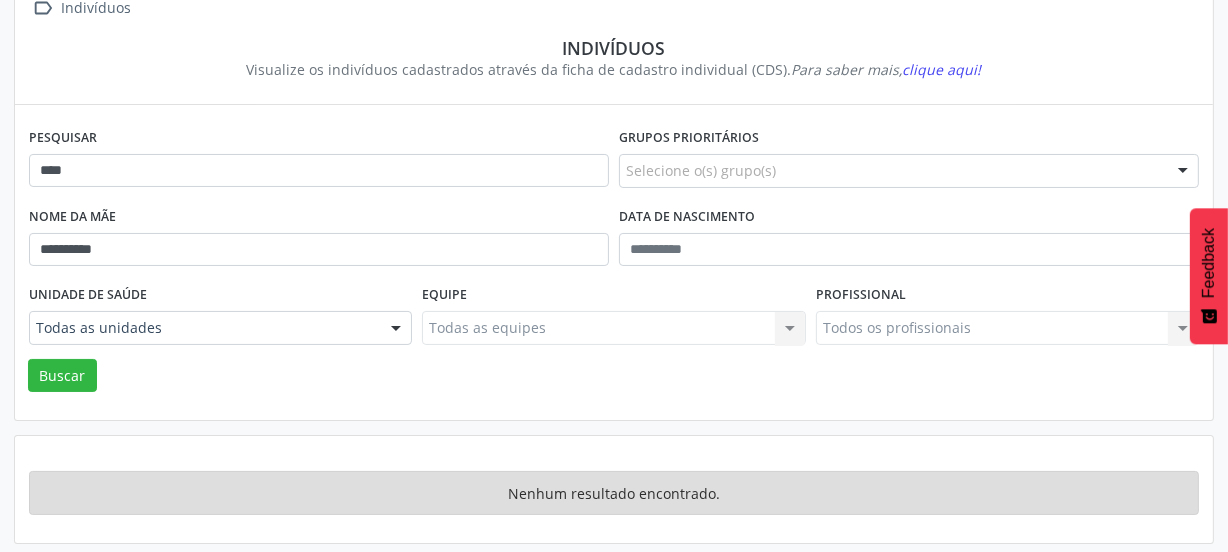 scroll, scrollTop: 146, scrollLeft: 0, axis: vertical 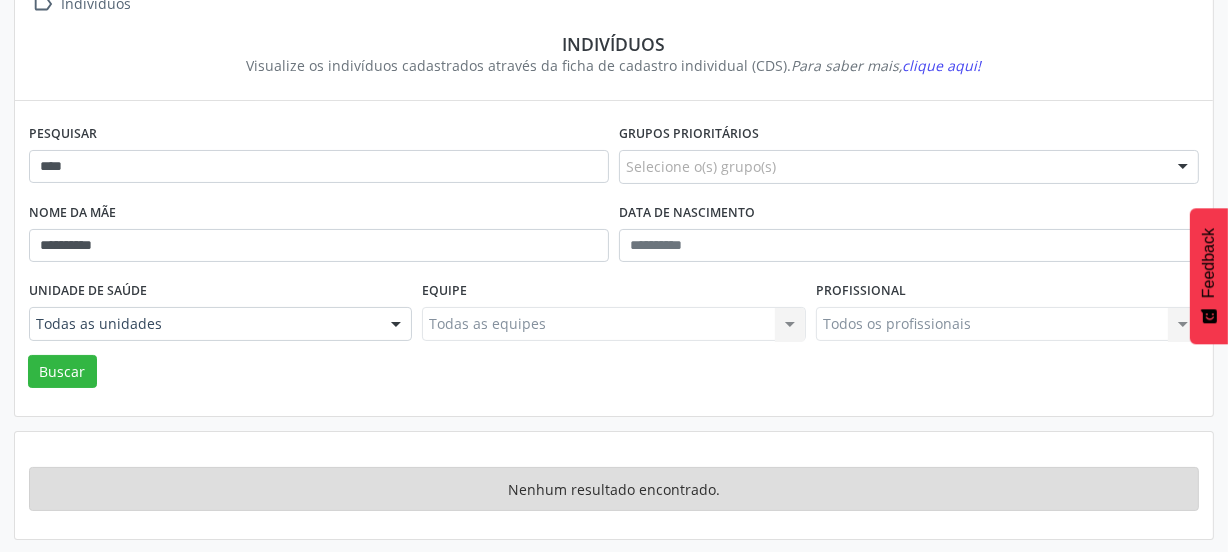 drag, startPoint x: 686, startPoint y: 209, endPoint x: 736, endPoint y: 170, distance: 63.411354 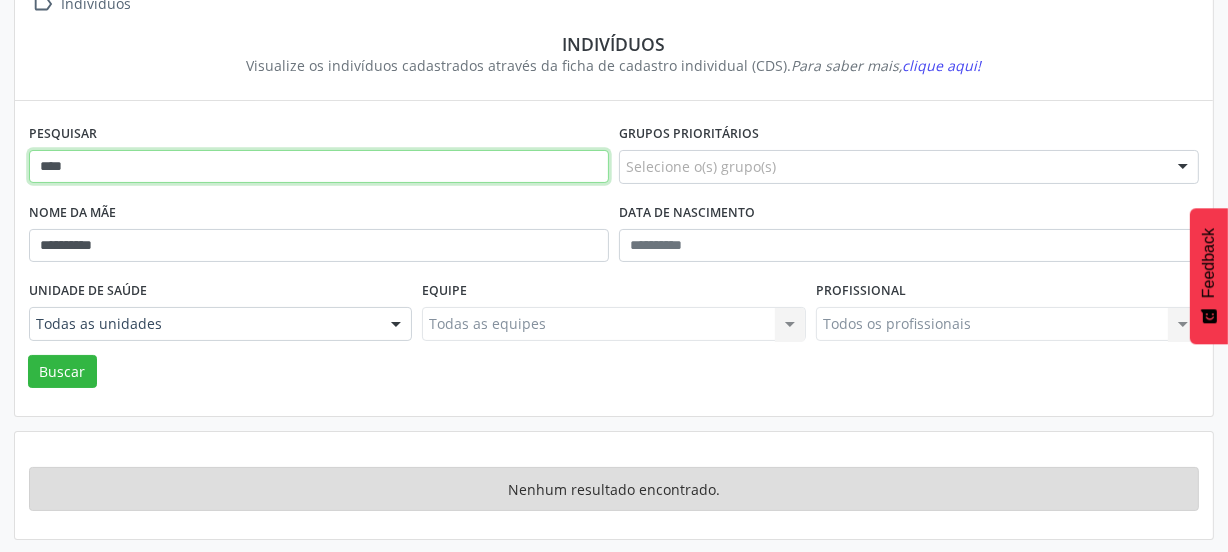 click on "****" at bounding box center [319, 167] 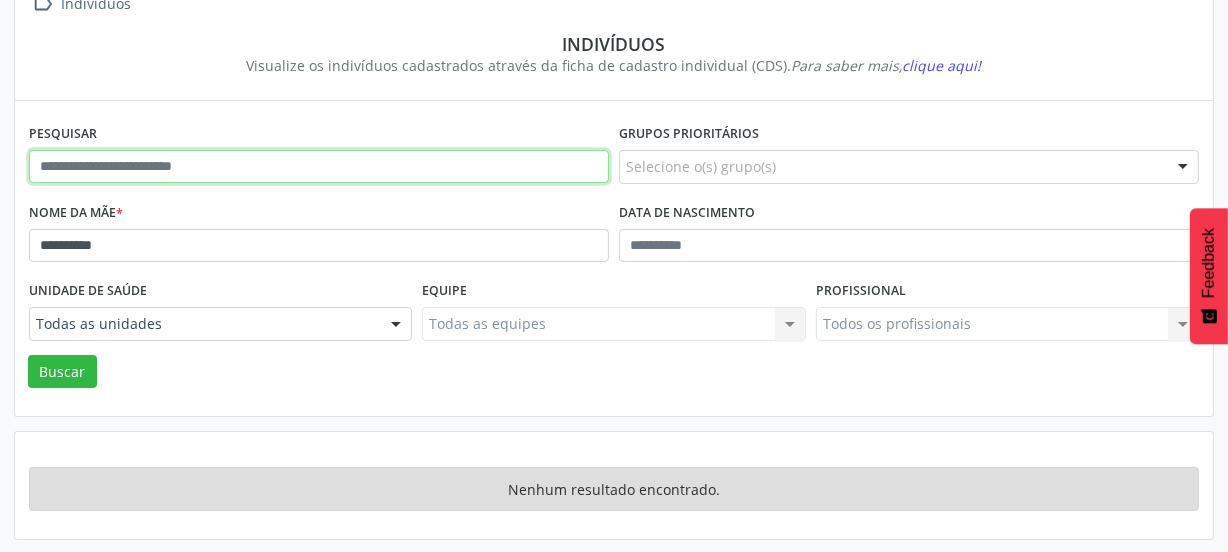 type 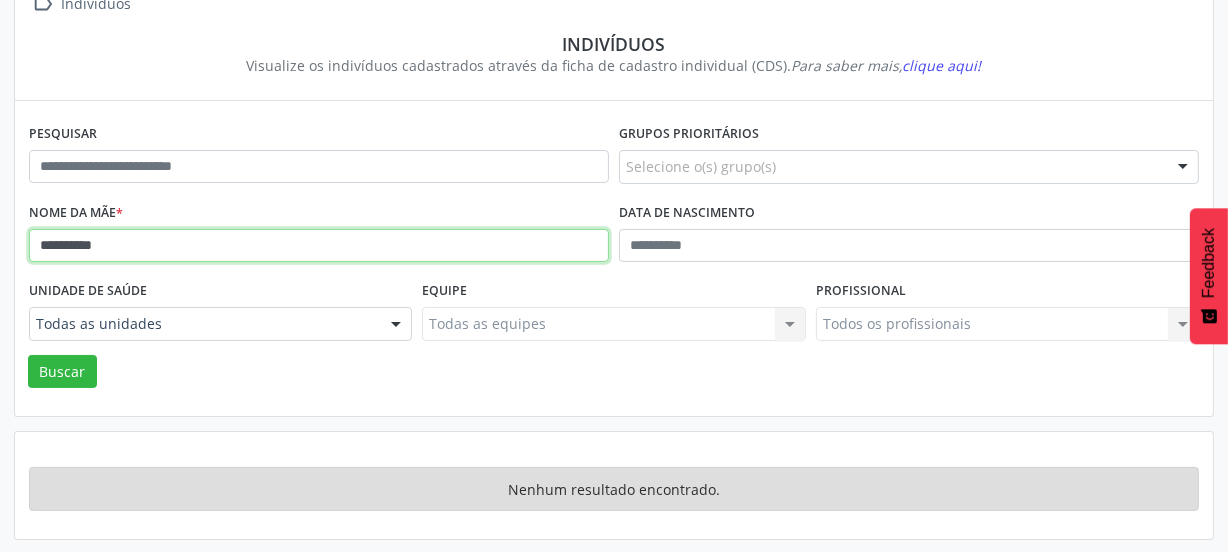 click on "*********" at bounding box center [319, 246] 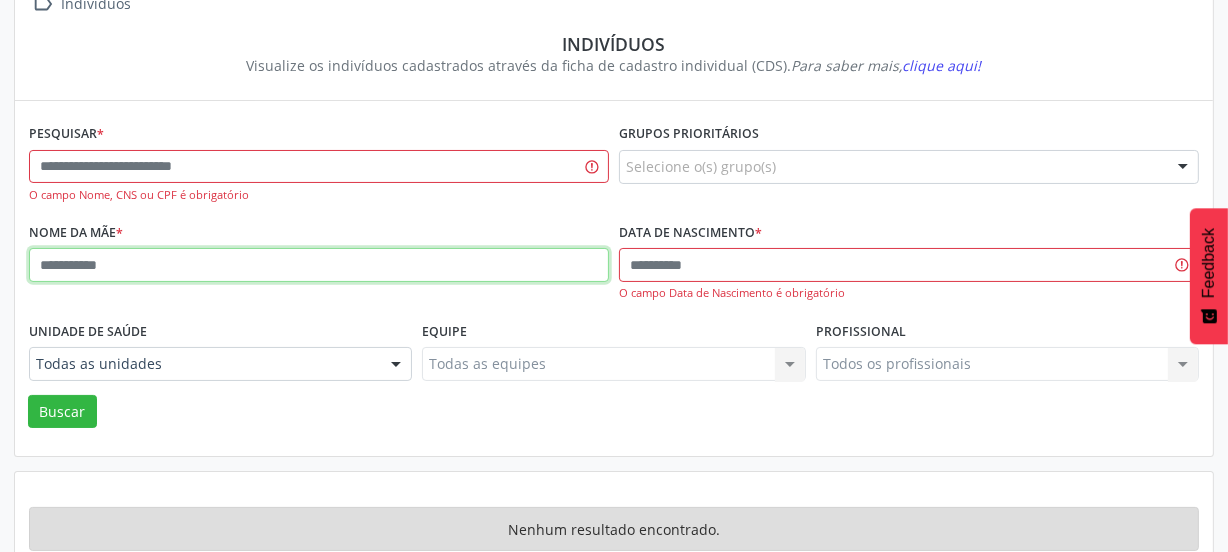 type 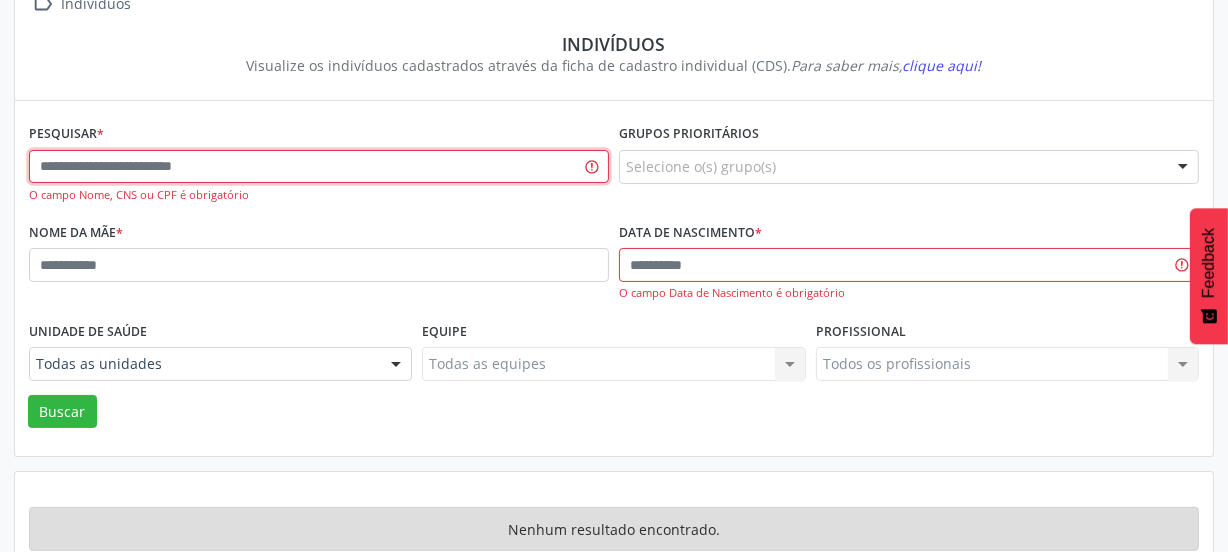 click at bounding box center [319, 167] 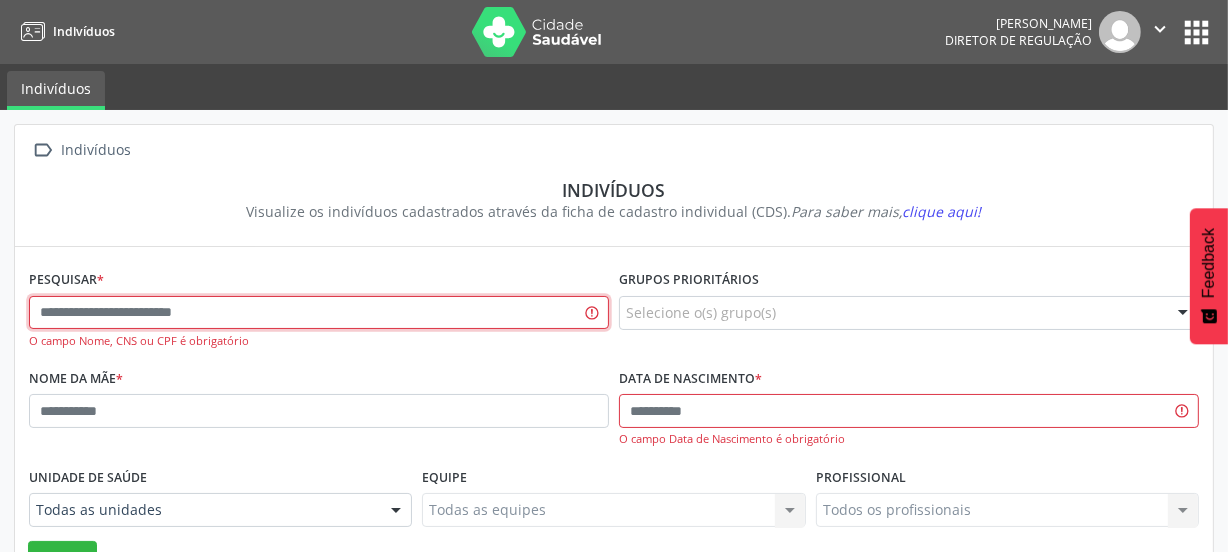 scroll, scrollTop: 0, scrollLeft: 0, axis: both 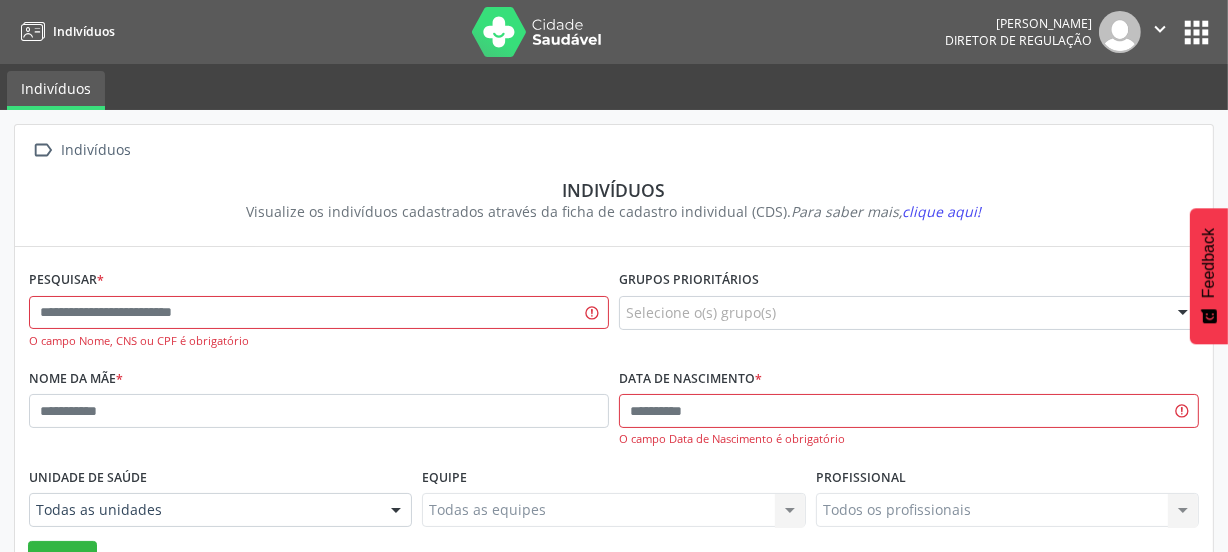 click on "apps" at bounding box center [1196, 32] 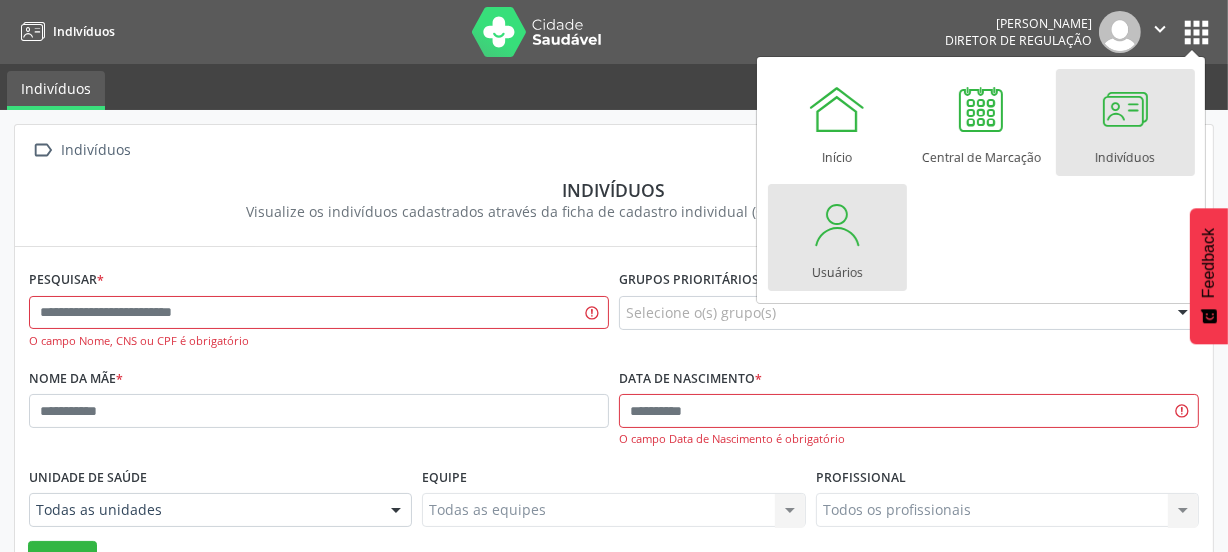click at bounding box center [837, 224] 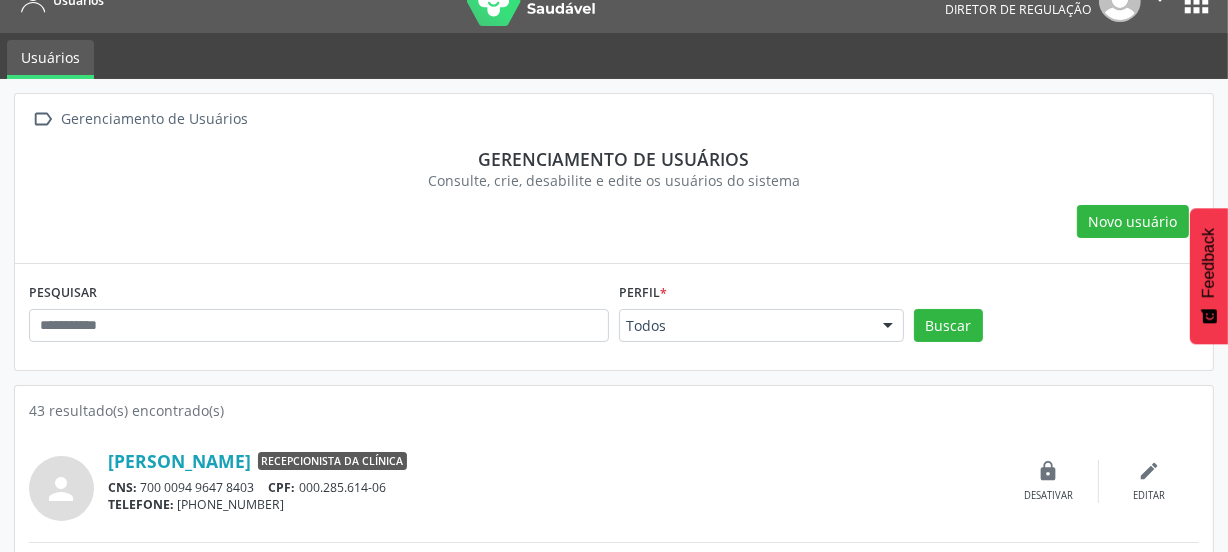scroll, scrollTop: 0, scrollLeft: 0, axis: both 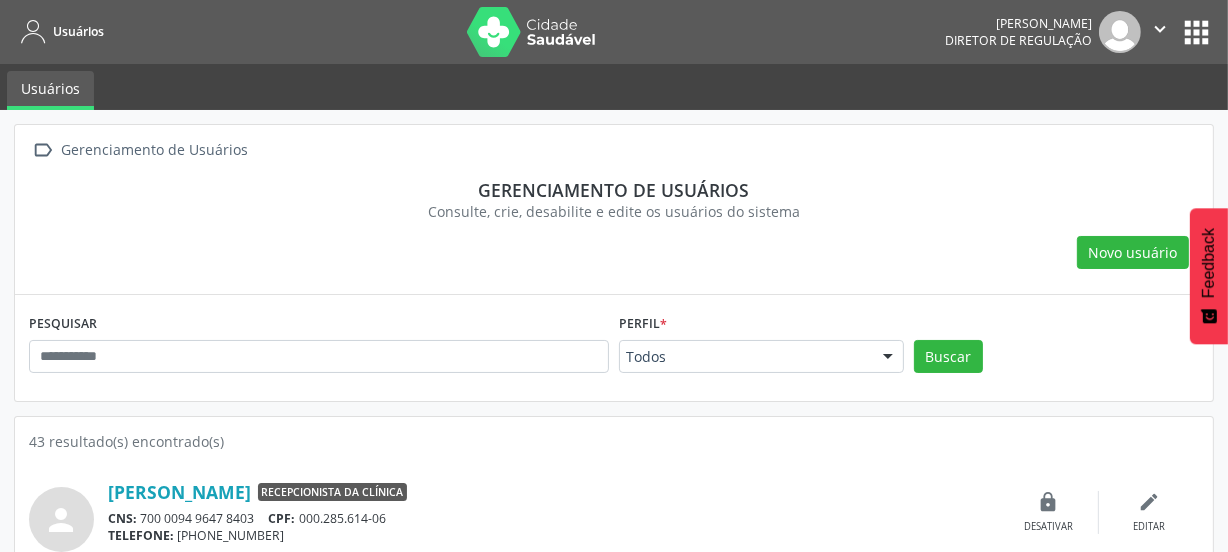 click on "apps" at bounding box center [1196, 32] 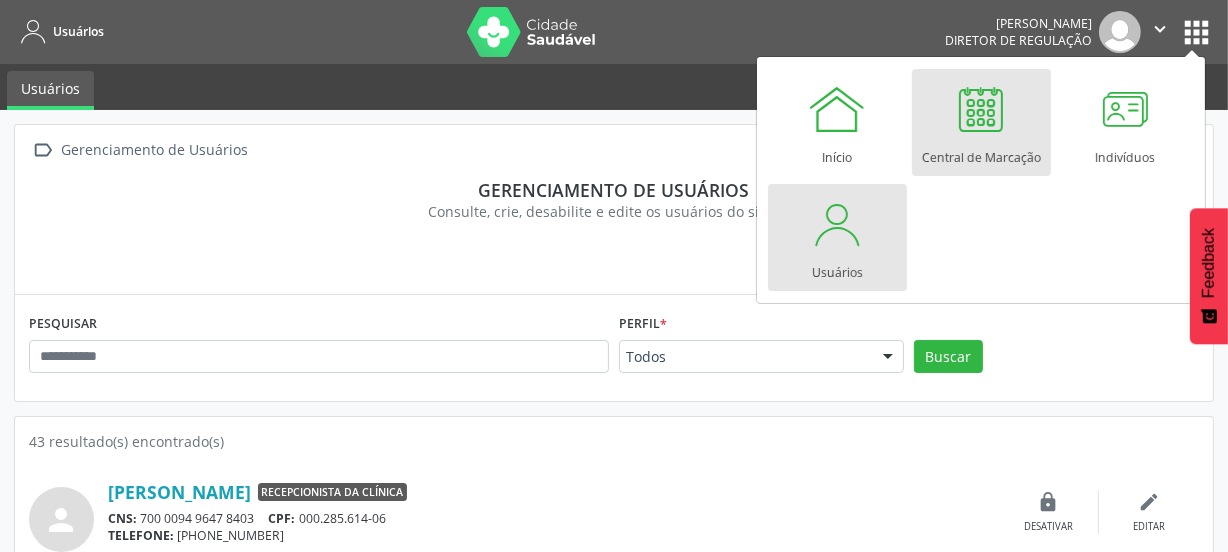 click at bounding box center (981, 109) 